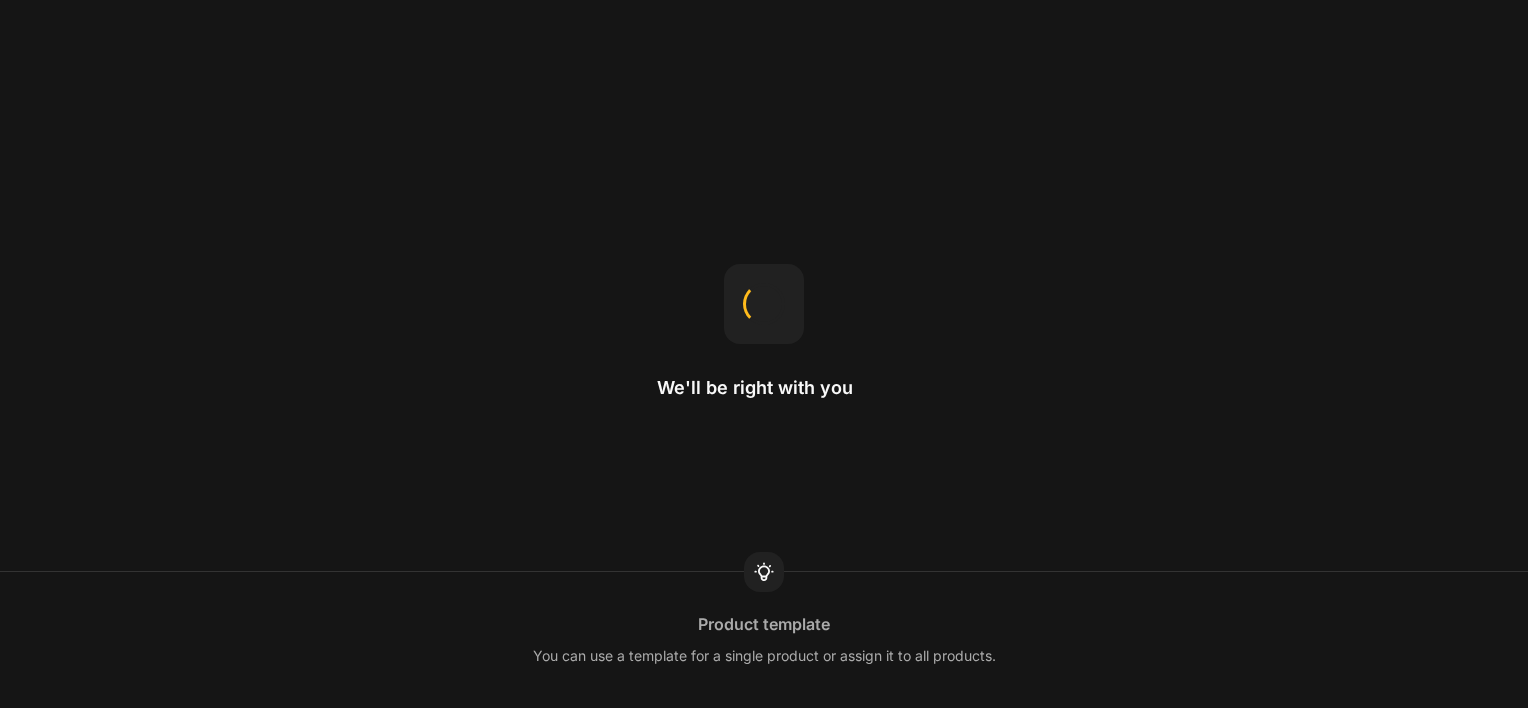 scroll, scrollTop: 0, scrollLeft: 0, axis: both 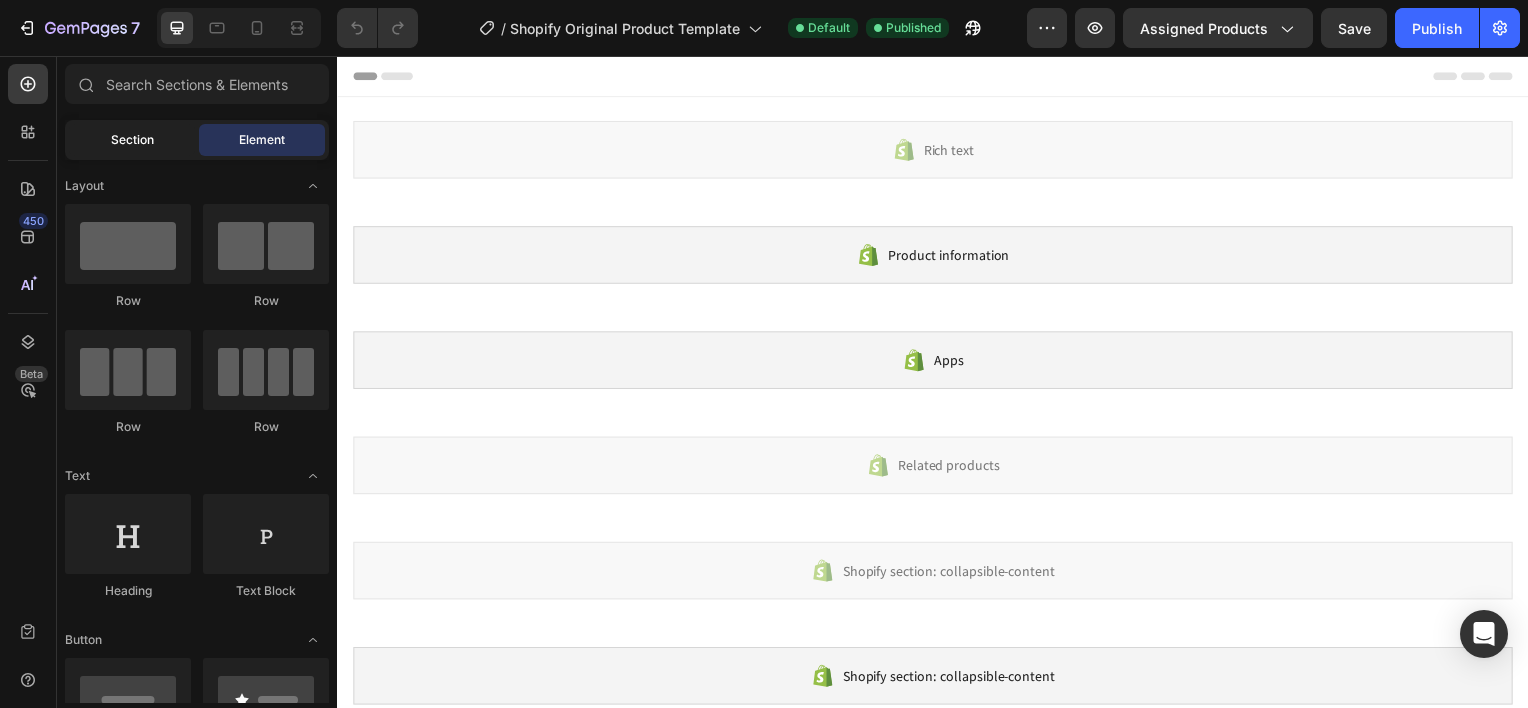 click on "Section" at bounding box center (132, 140) 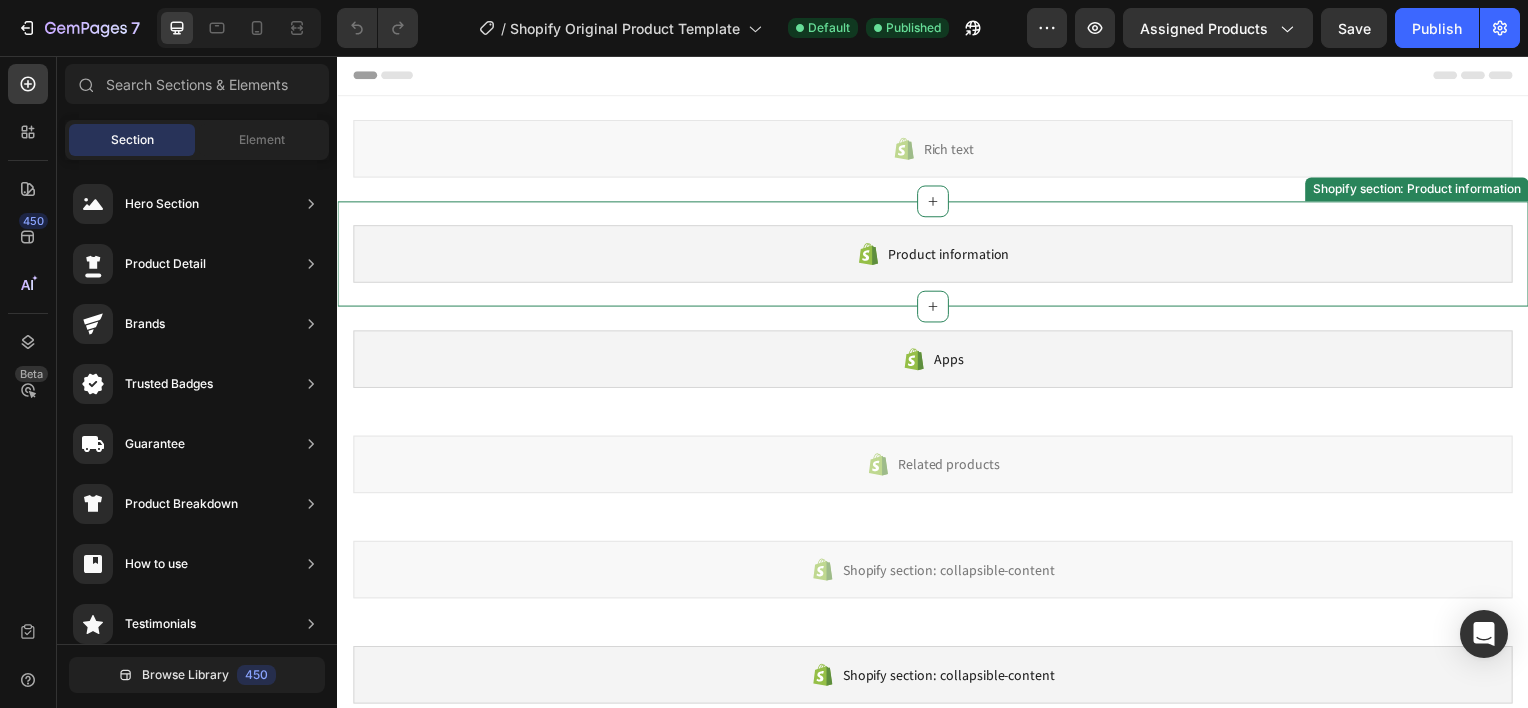 scroll, scrollTop: 0, scrollLeft: 0, axis: both 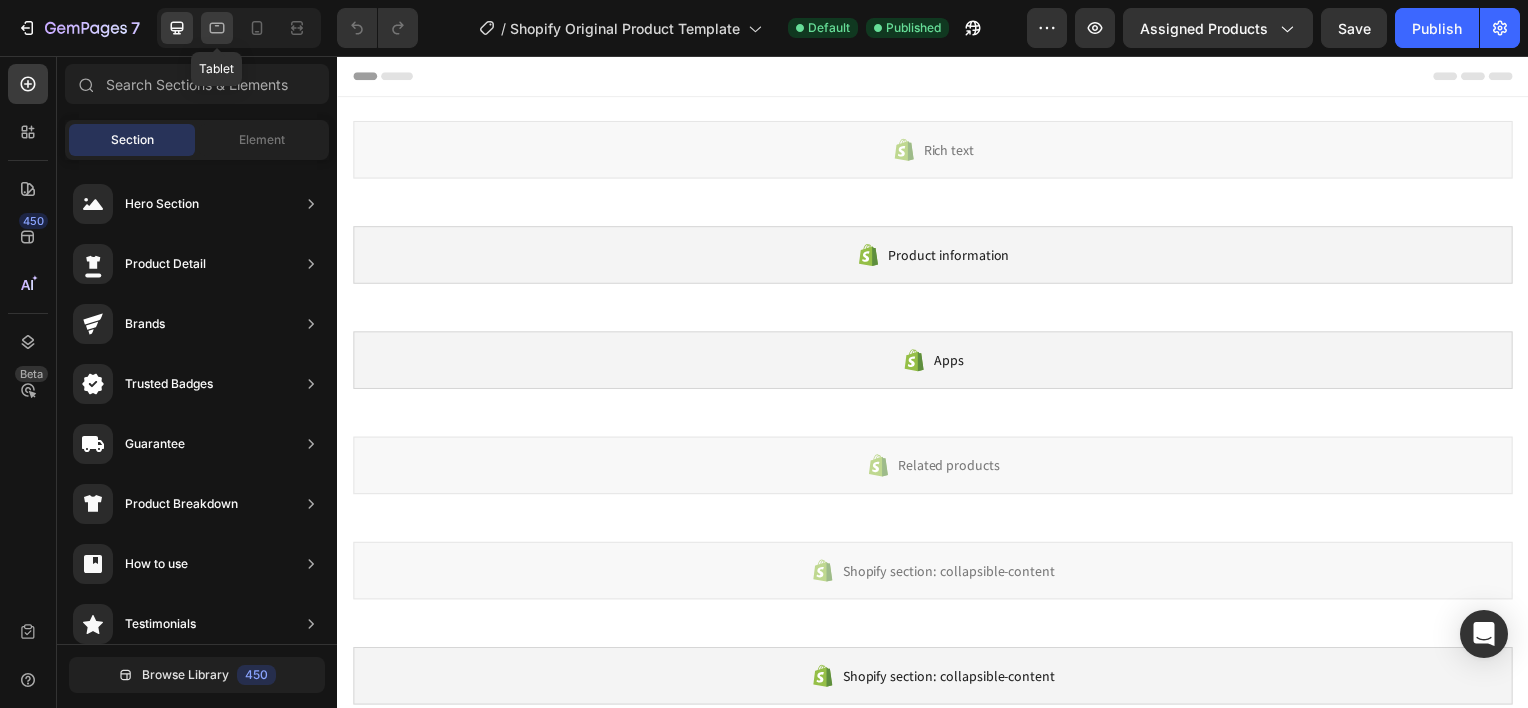 click 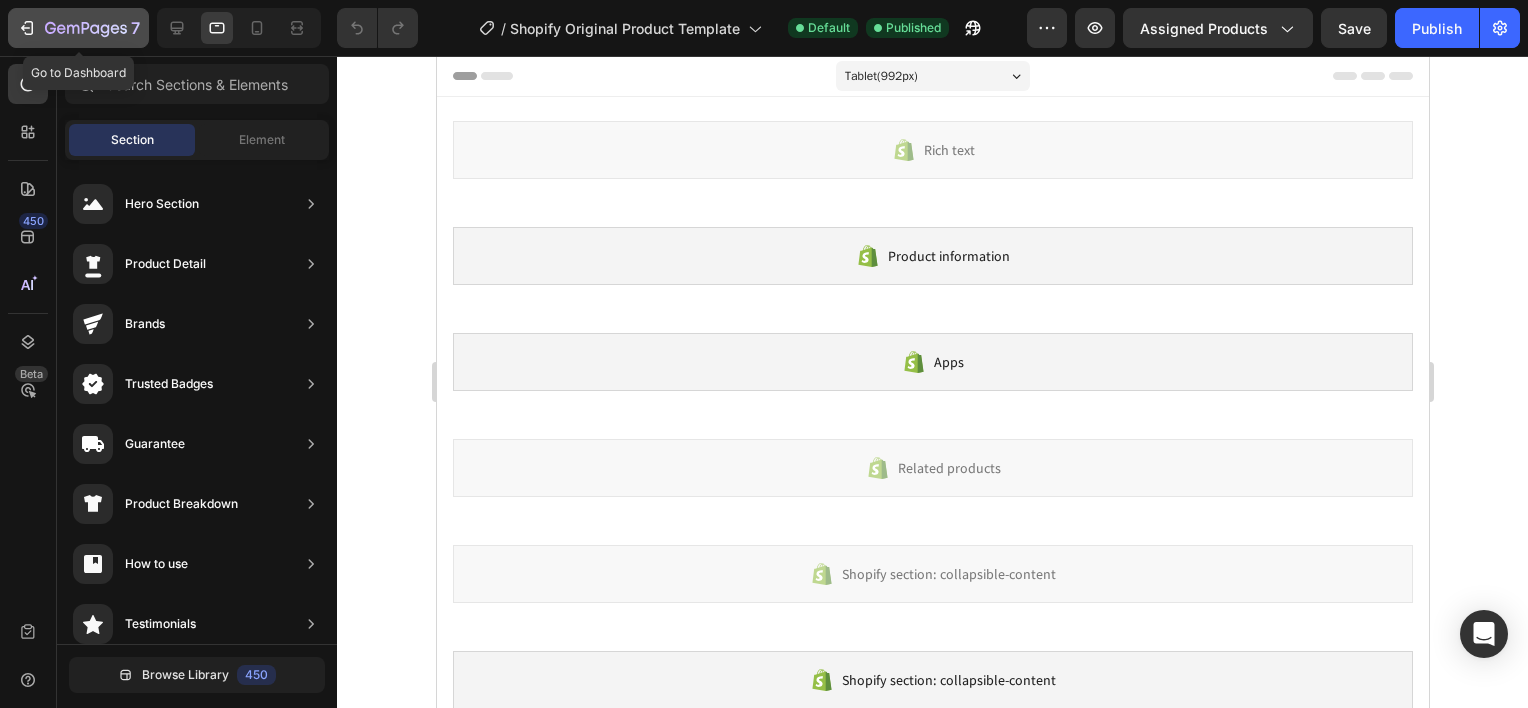 click 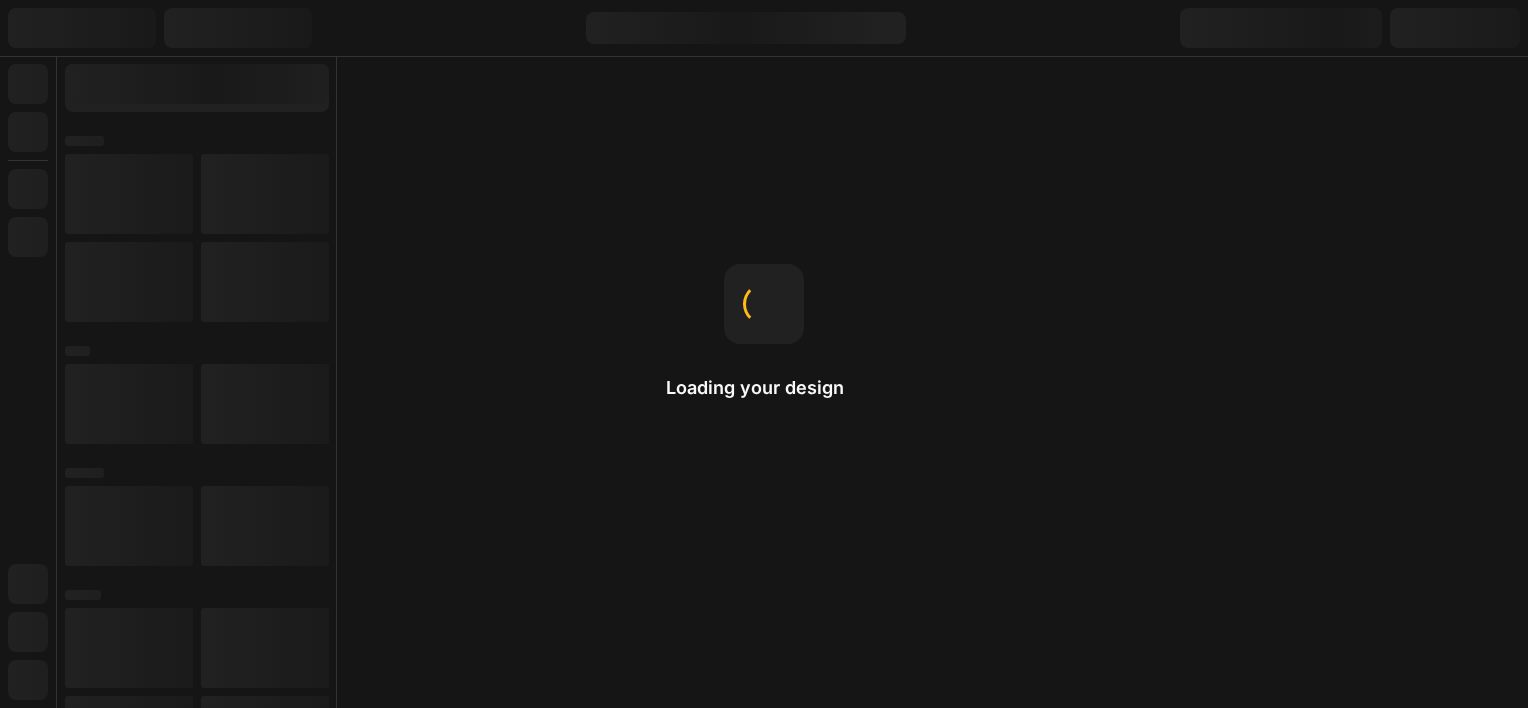 scroll, scrollTop: 0, scrollLeft: 0, axis: both 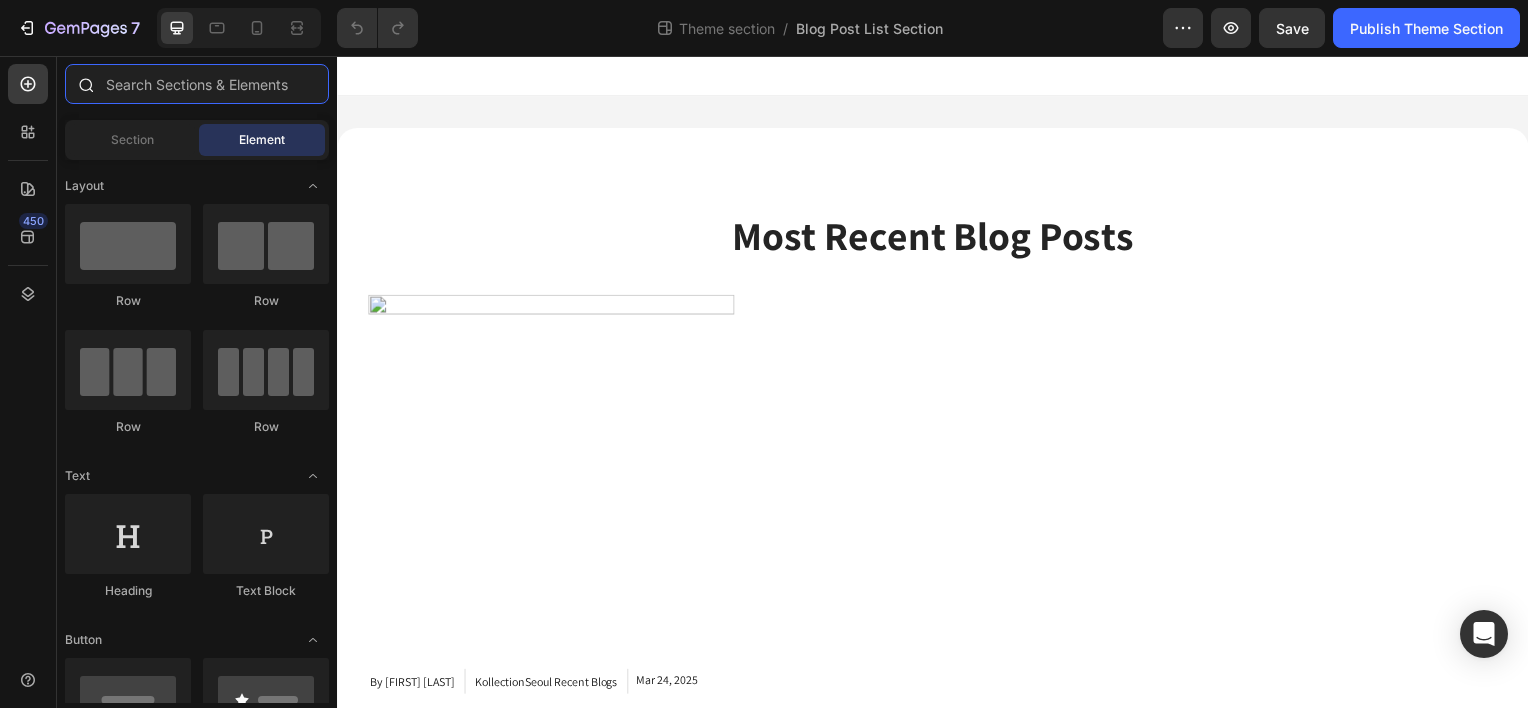 click at bounding box center [197, 84] 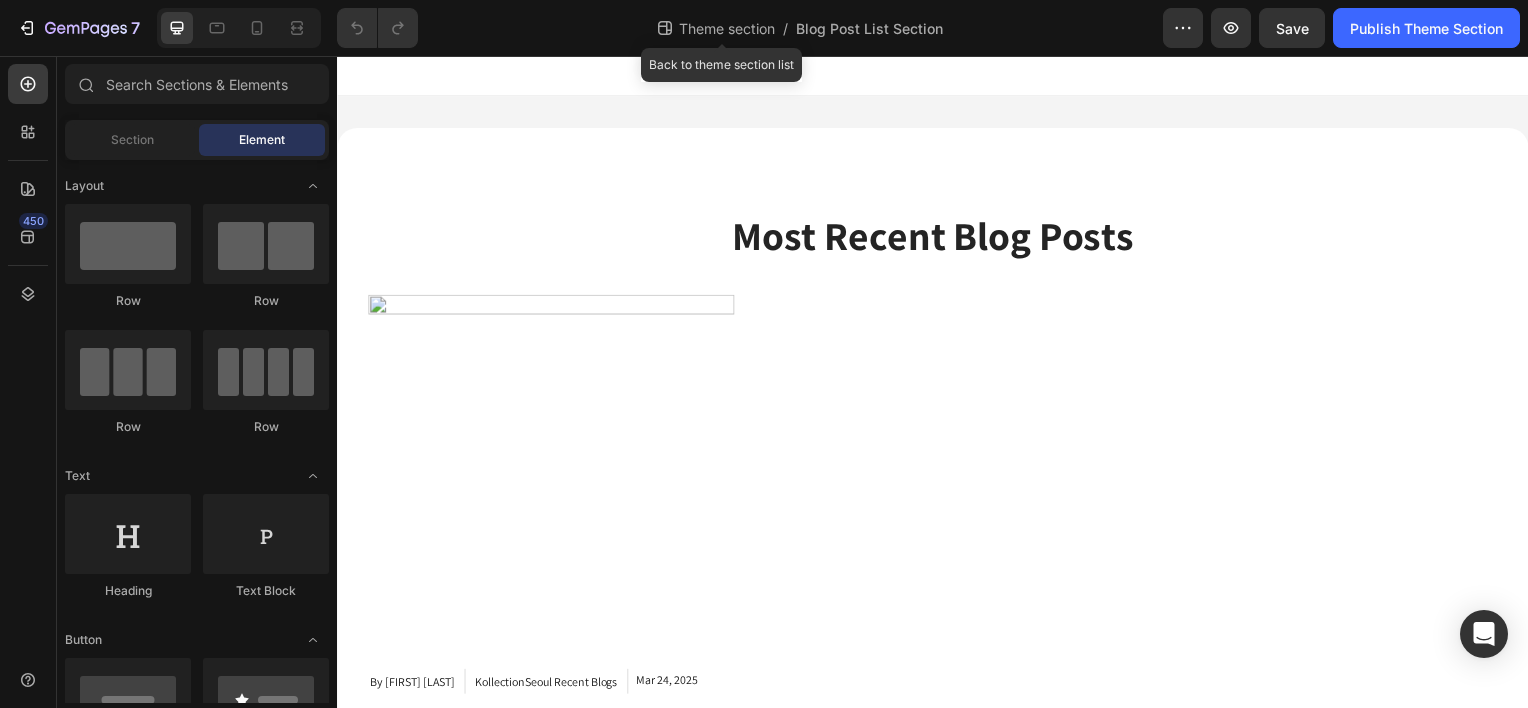 click on "Theme section" at bounding box center (727, 28) 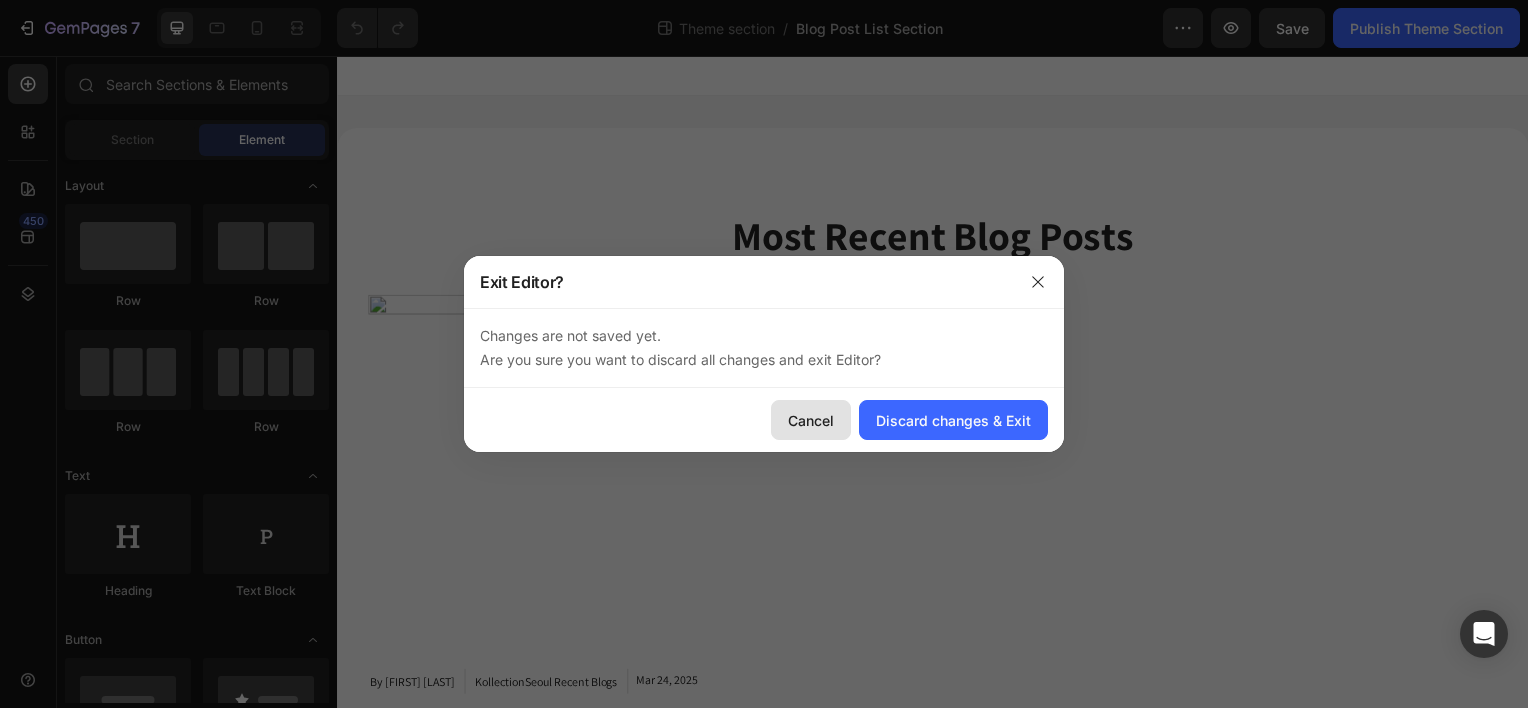 click on "Cancel" at bounding box center (811, 420) 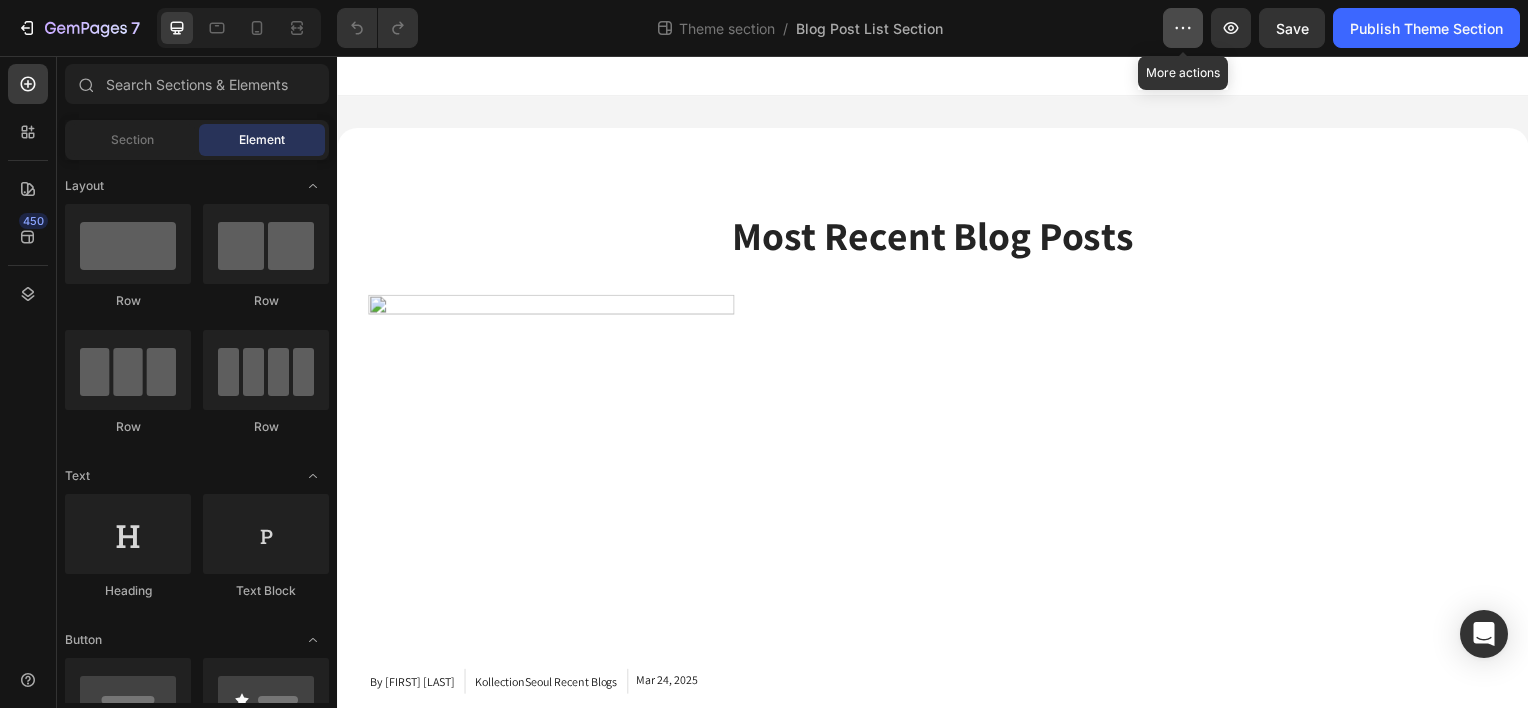 click 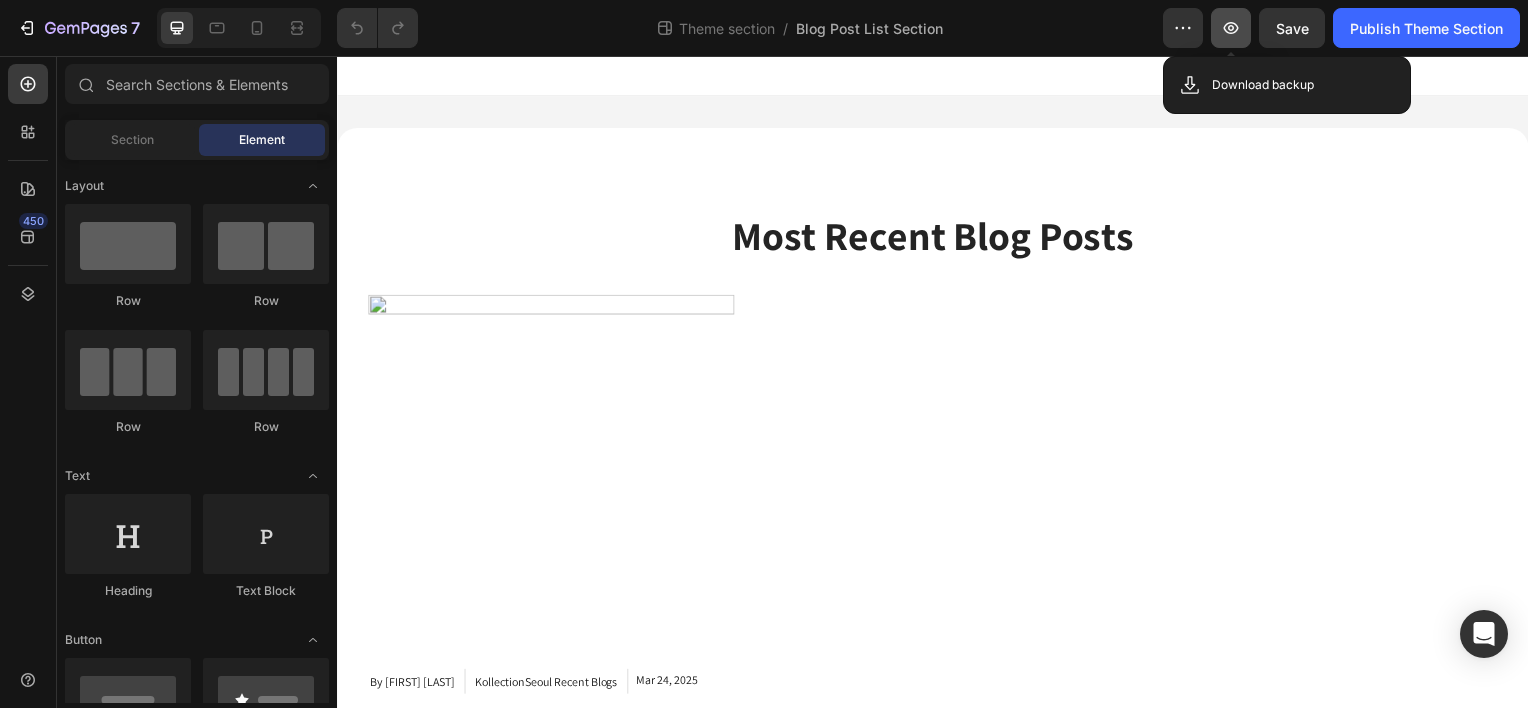 click 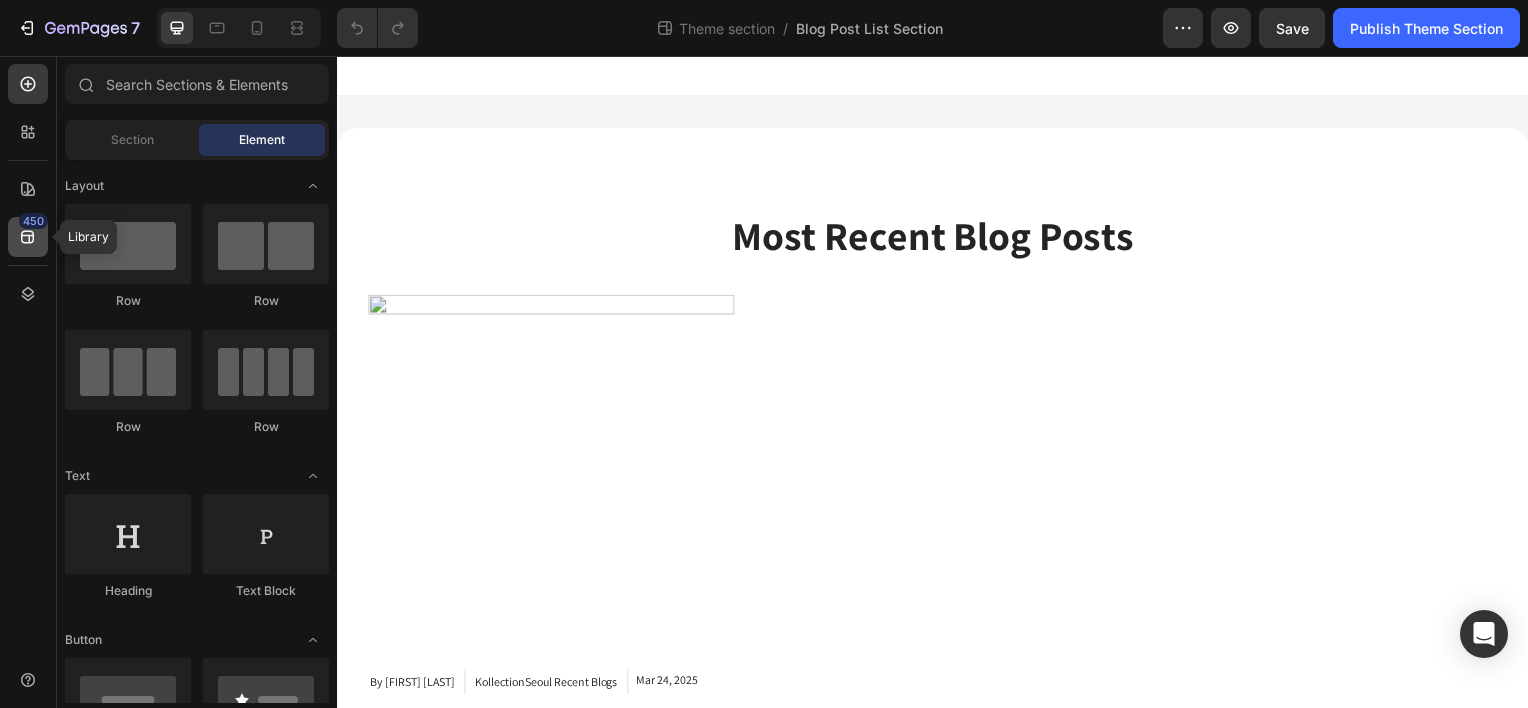click 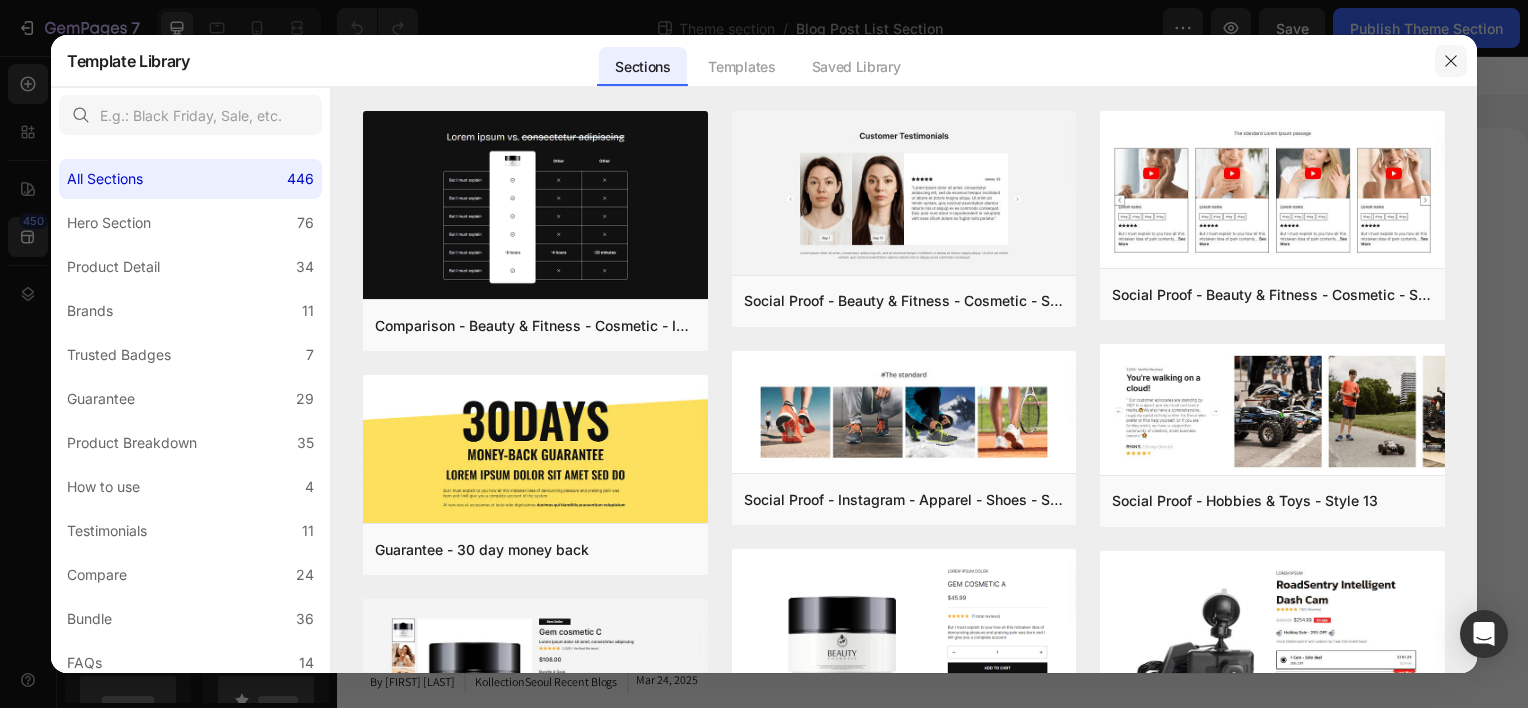 click 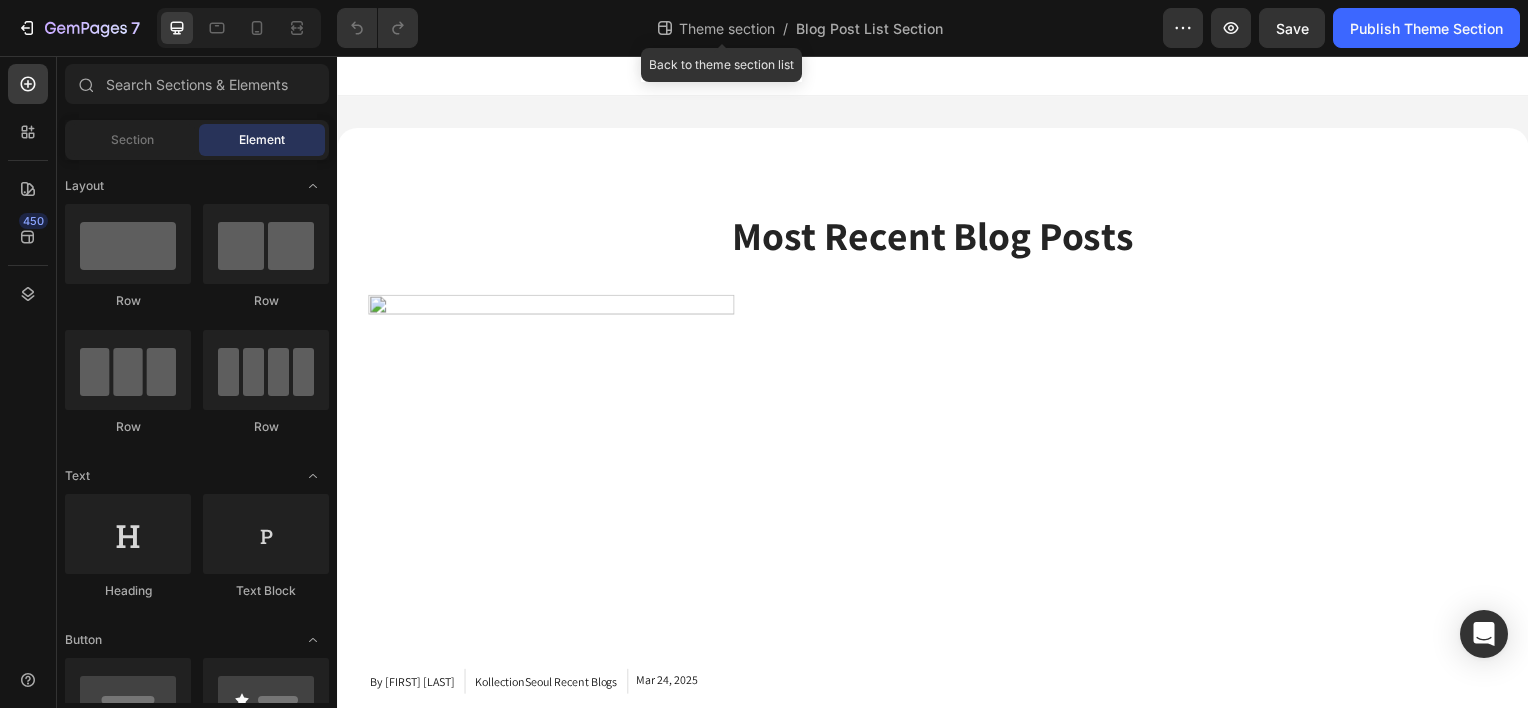 click on "Theme section" at bounding box center [727, 28] 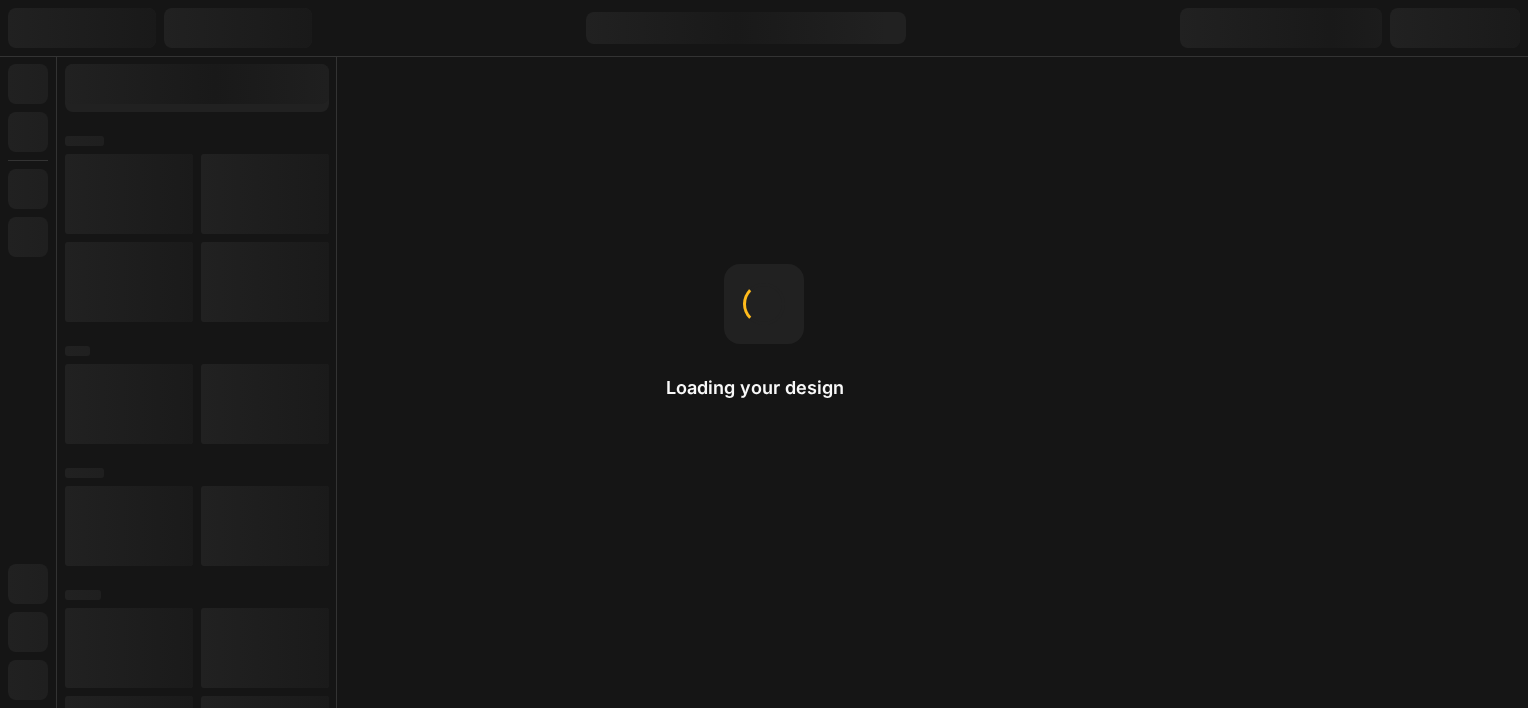 scroll, scrollTop: 0, scrollLeft: 0, axis: both 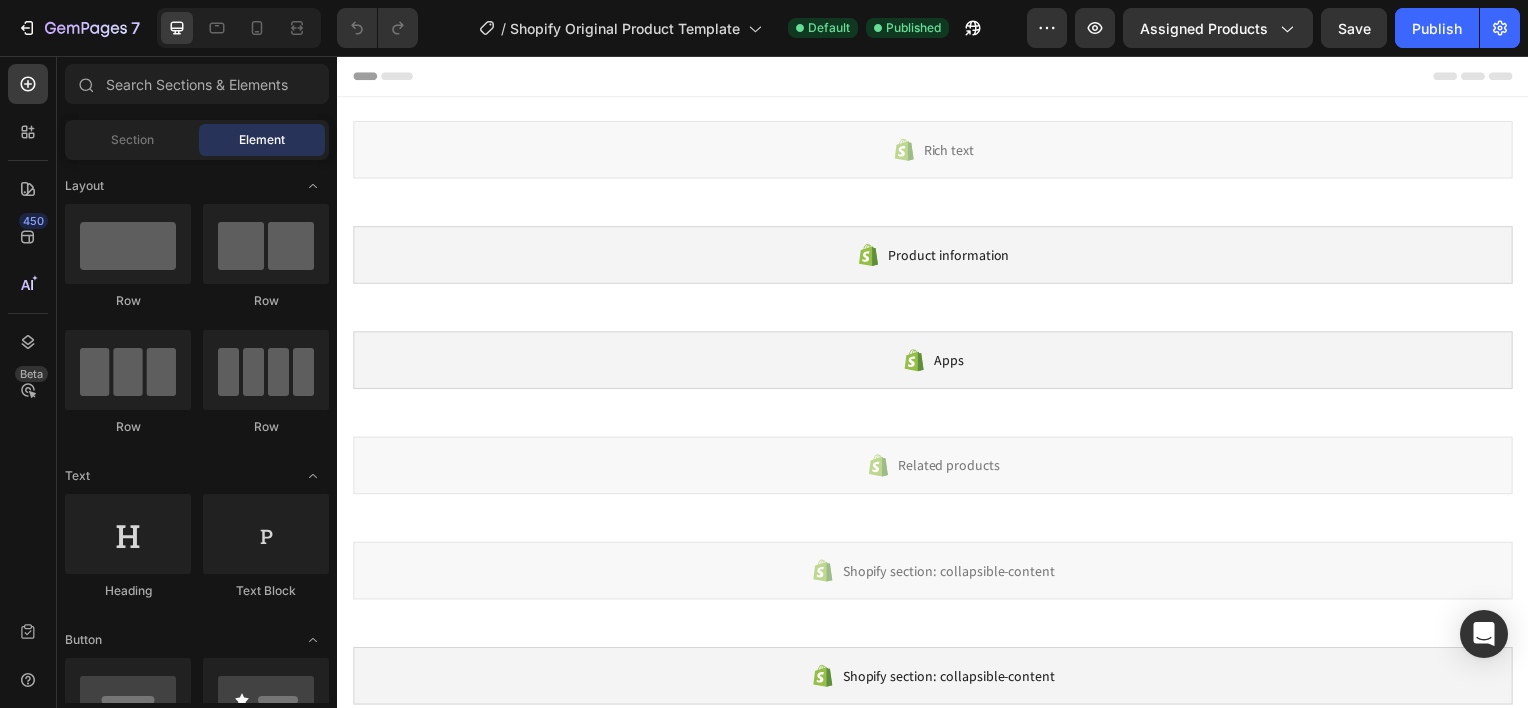 click on "Product information" at bounding box center [953, 256] 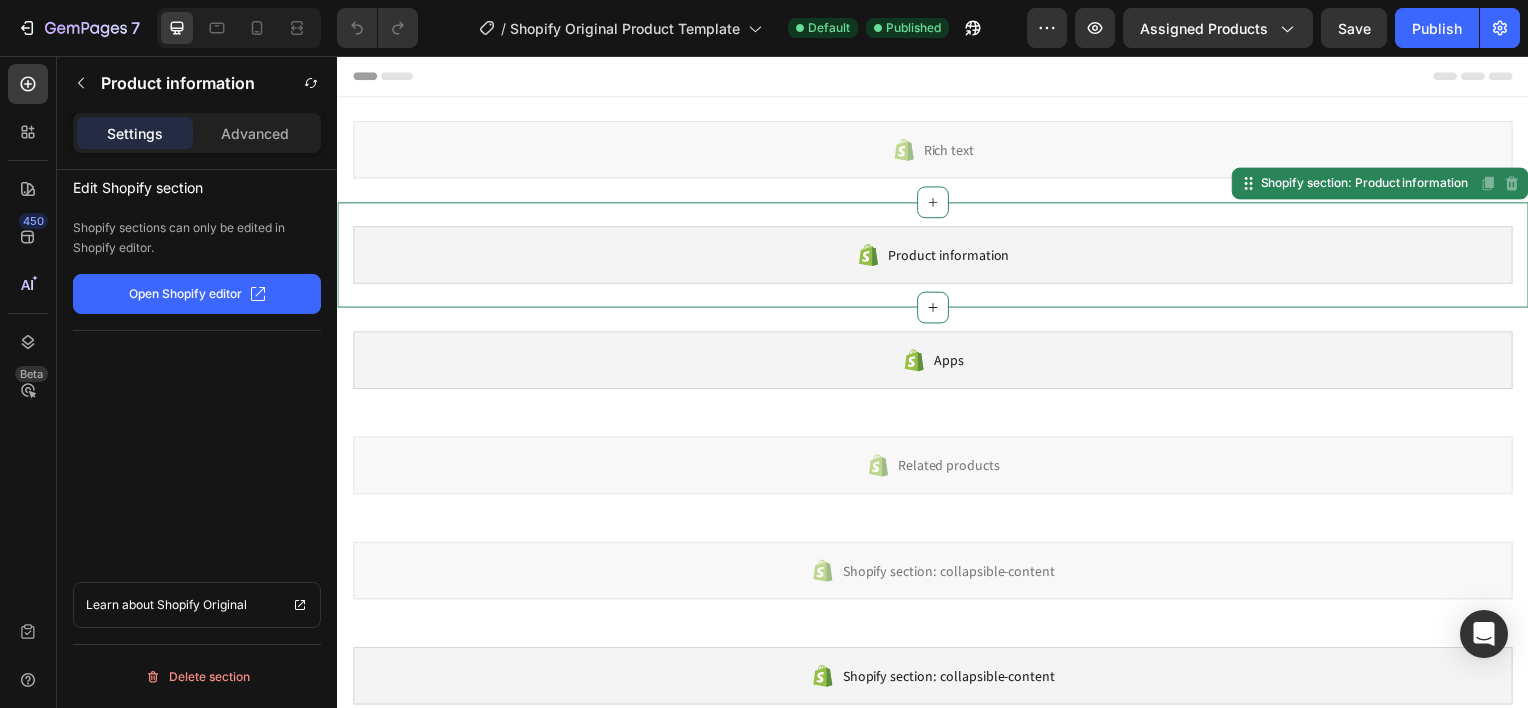 click on "Product information" at bounding box center (953, 256) 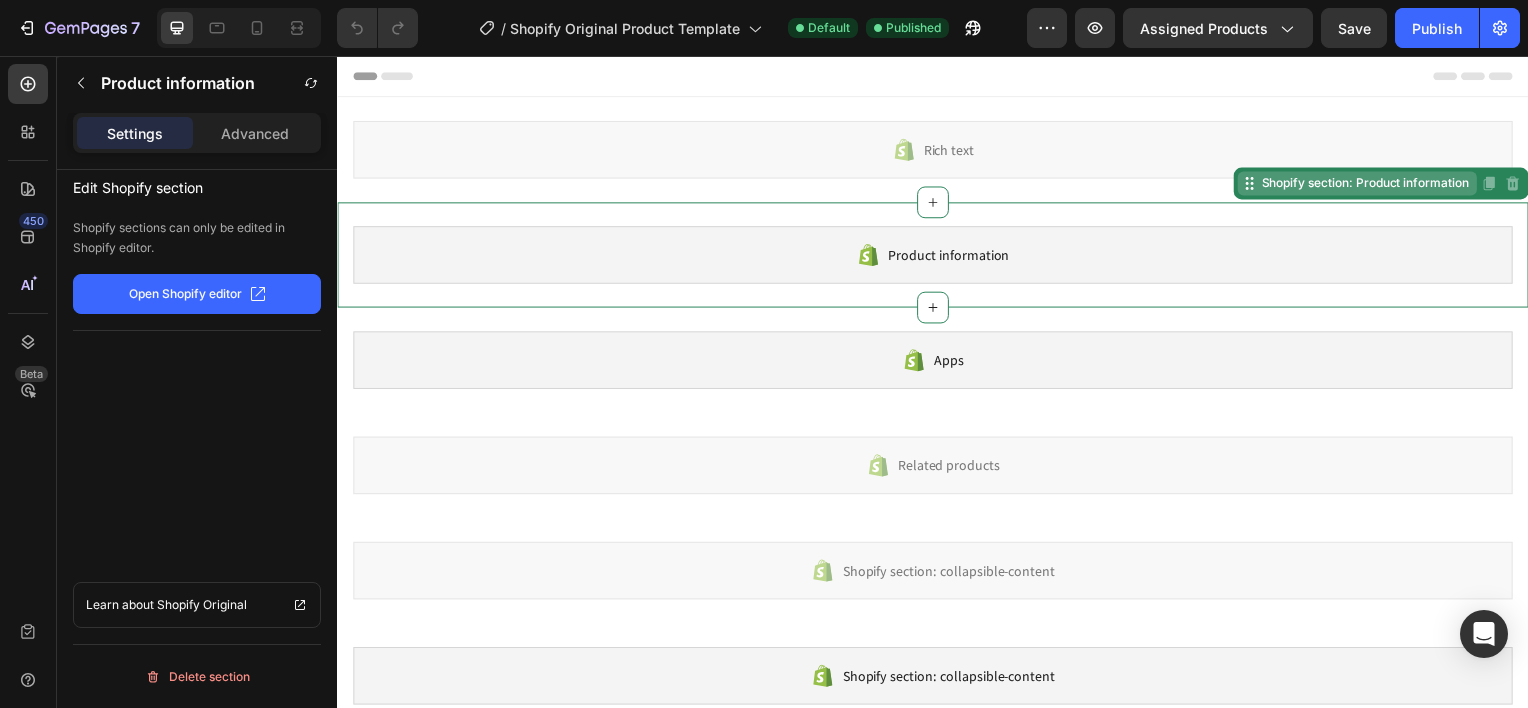 click on "Shopify section: Product information" at bounding box center (1372, 184) 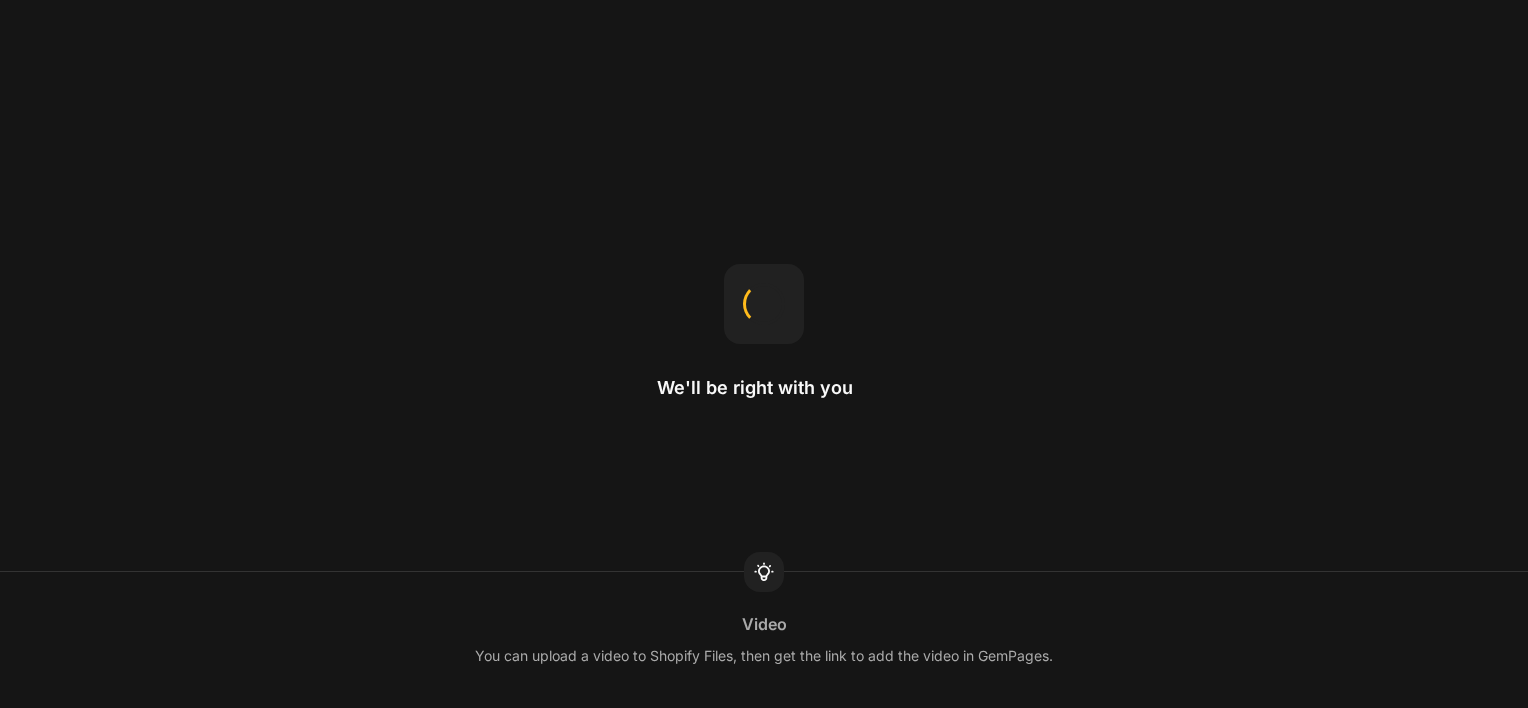 scroll, scrollTop: 0, scrollLeft: 0, axis: both 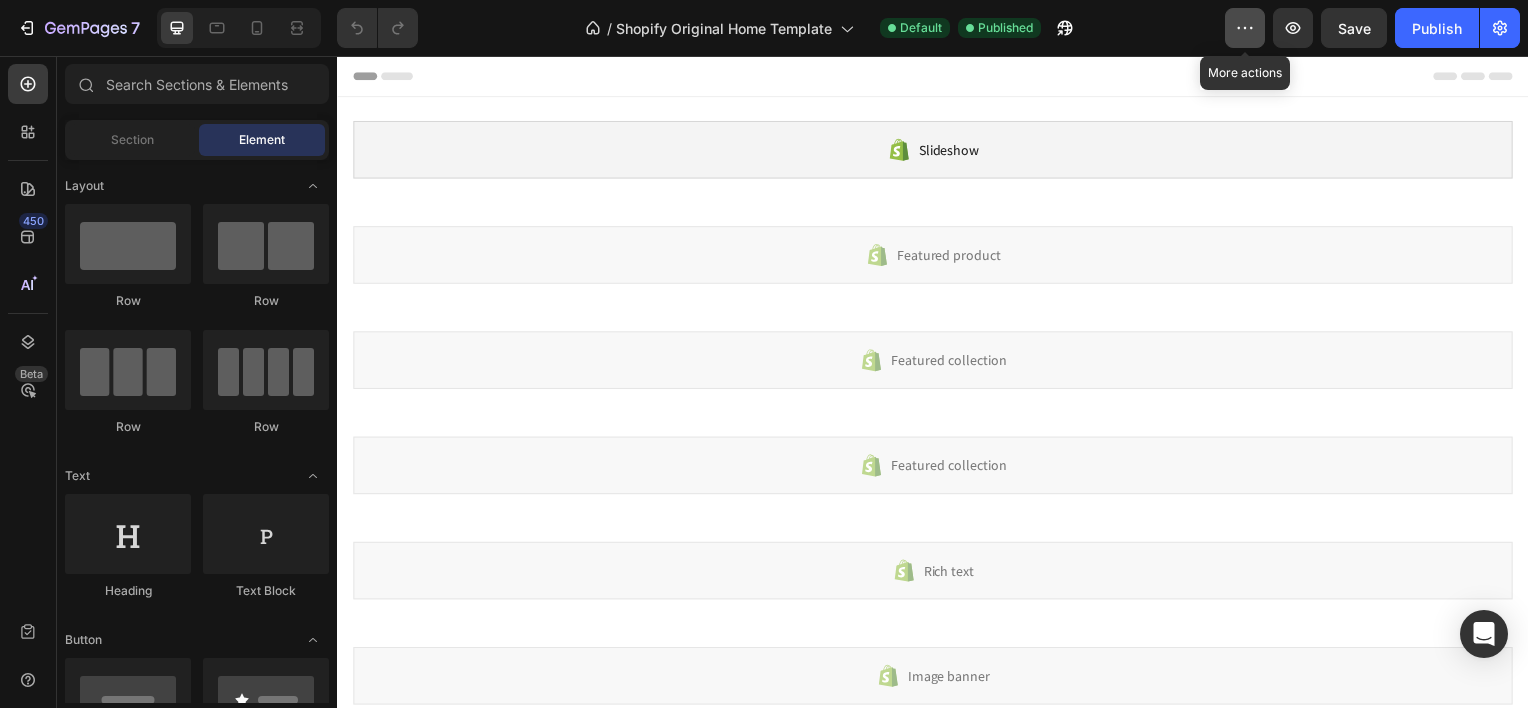 click 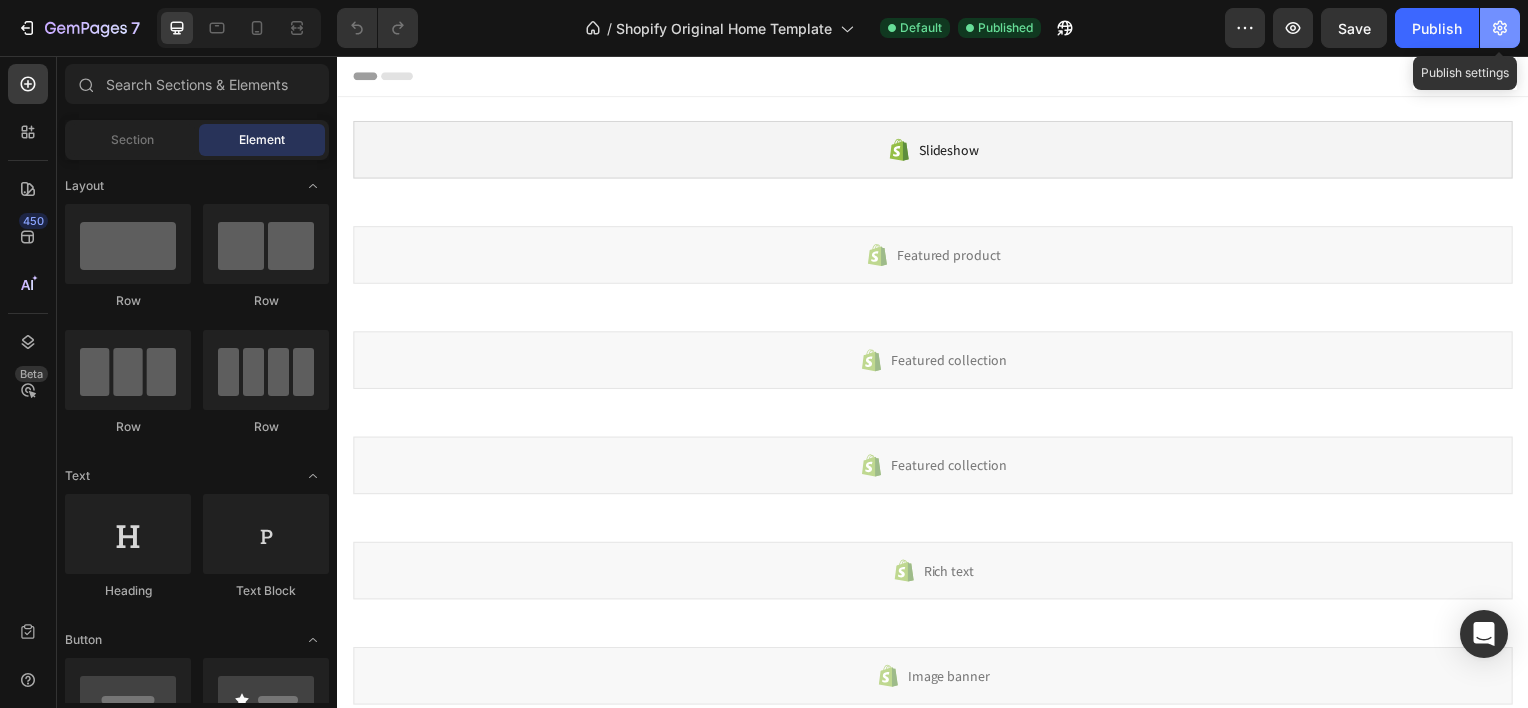 click 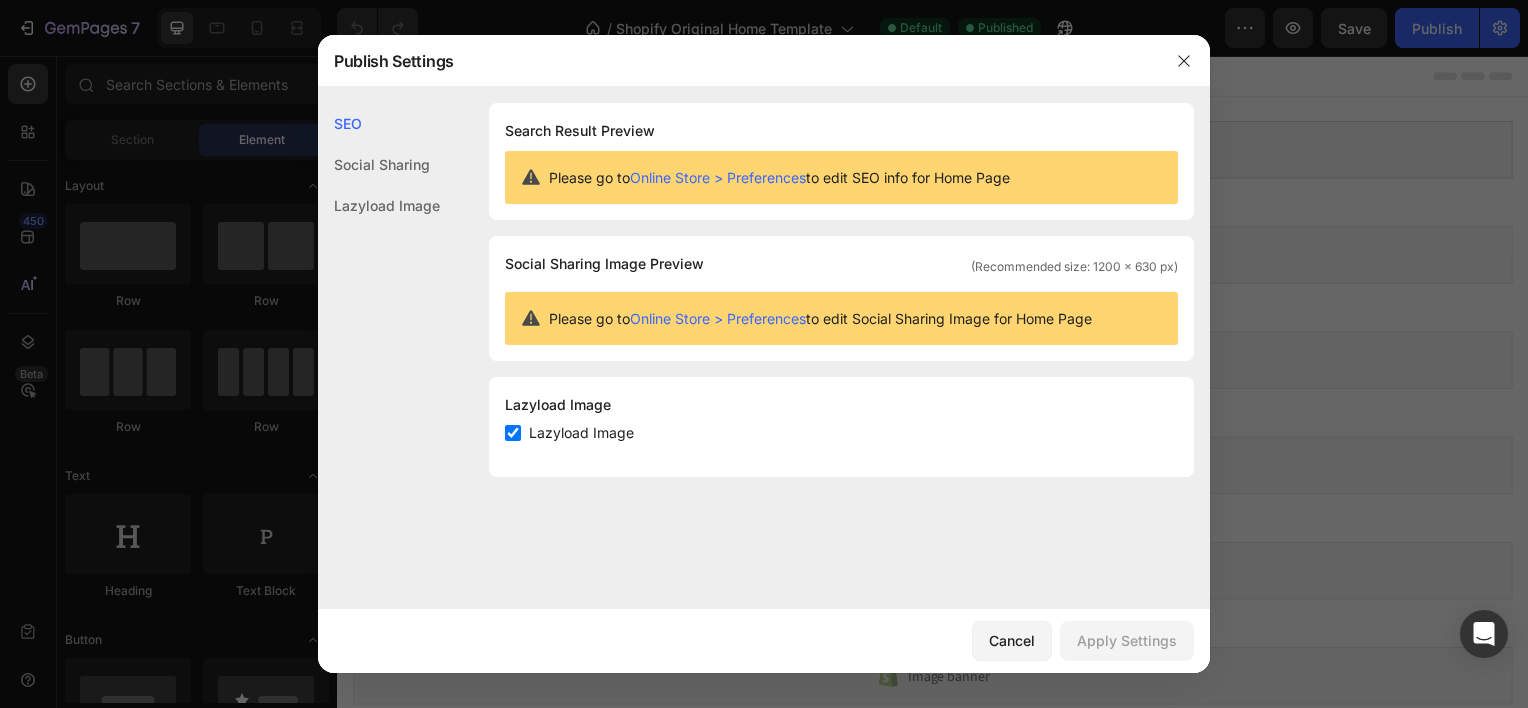 click on "Social Sharing" 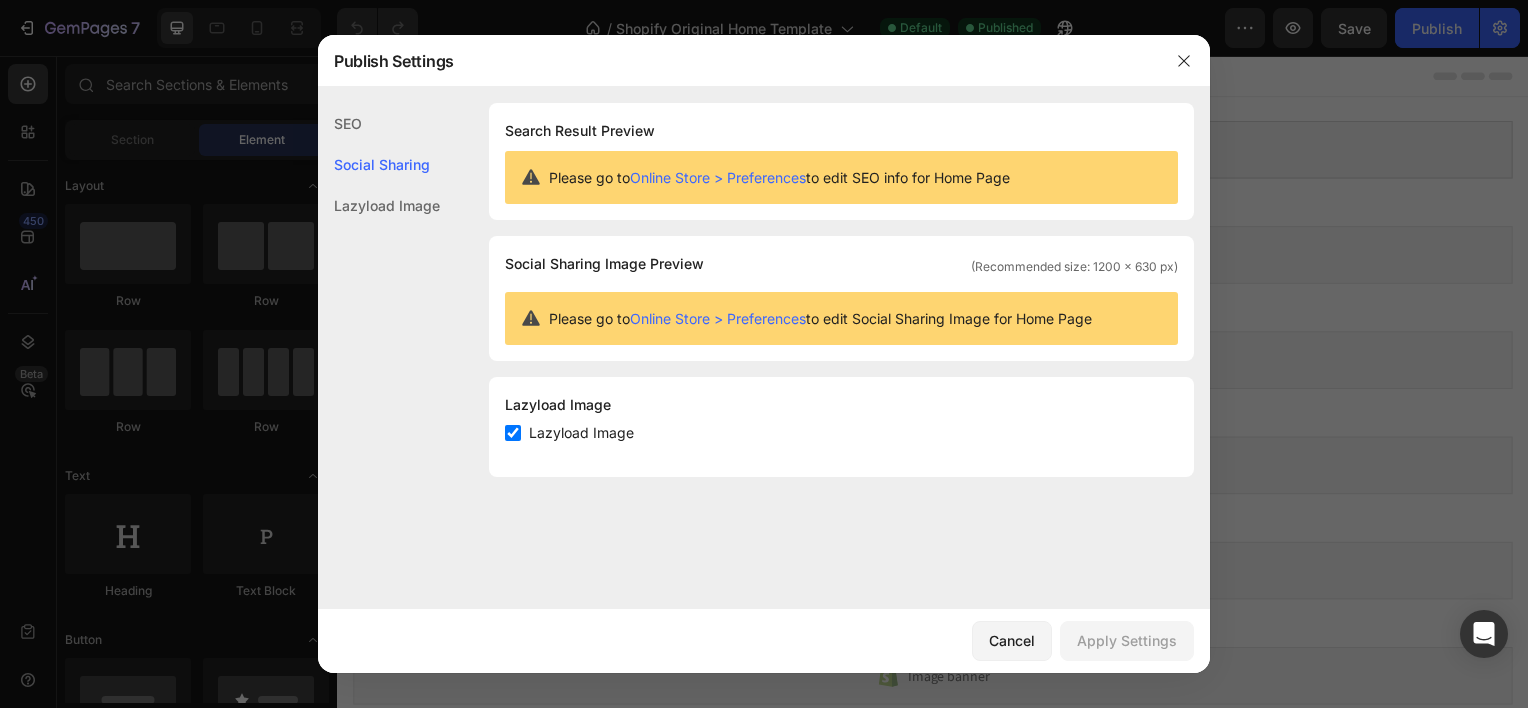 click on "Lazyload Image" 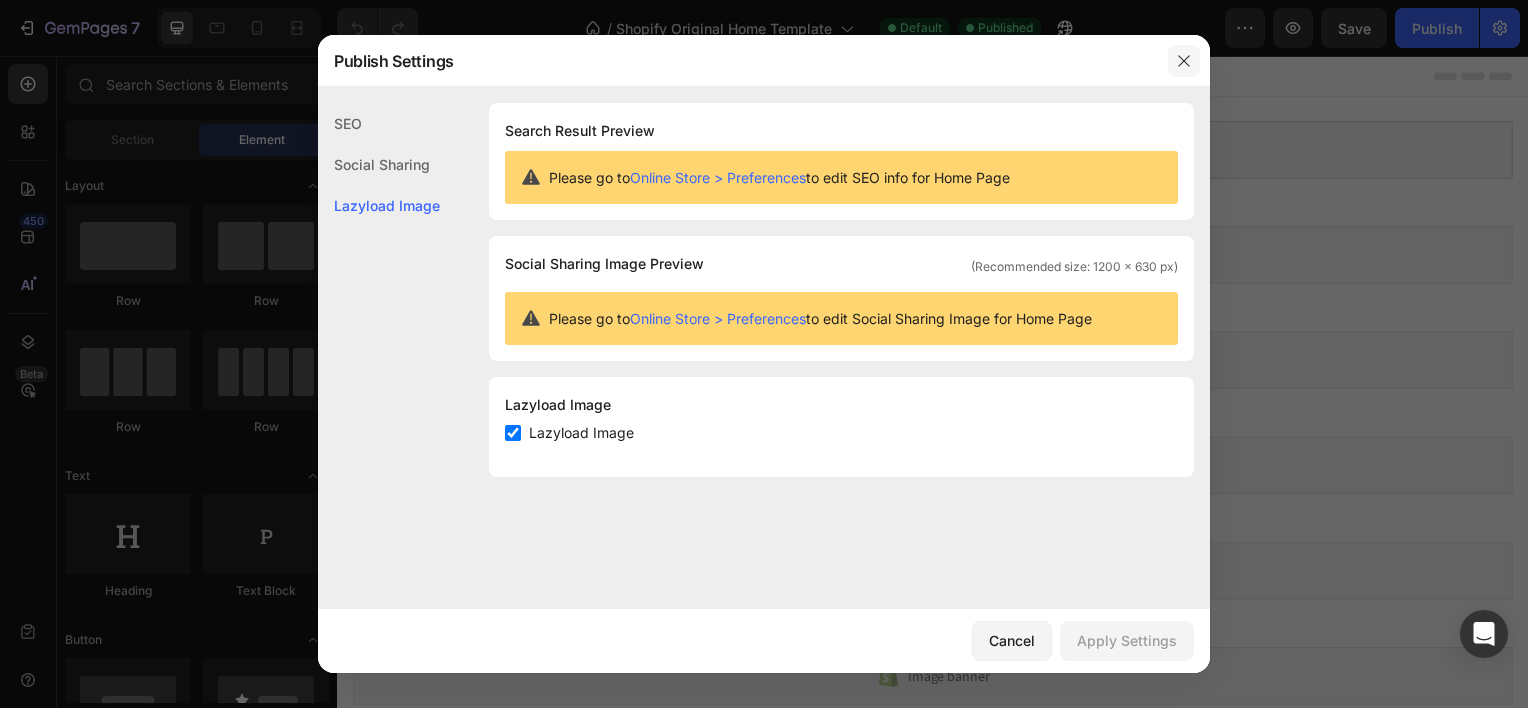 click 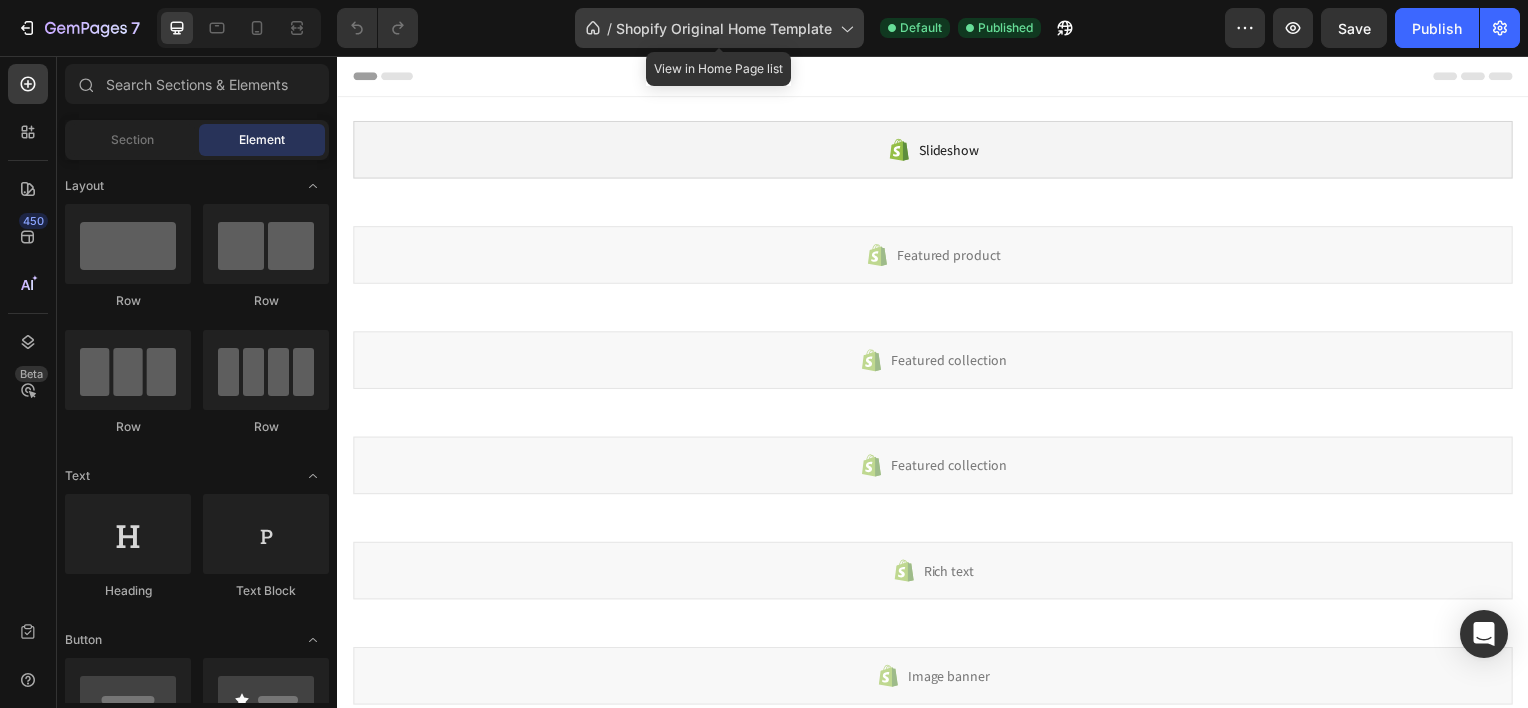 click 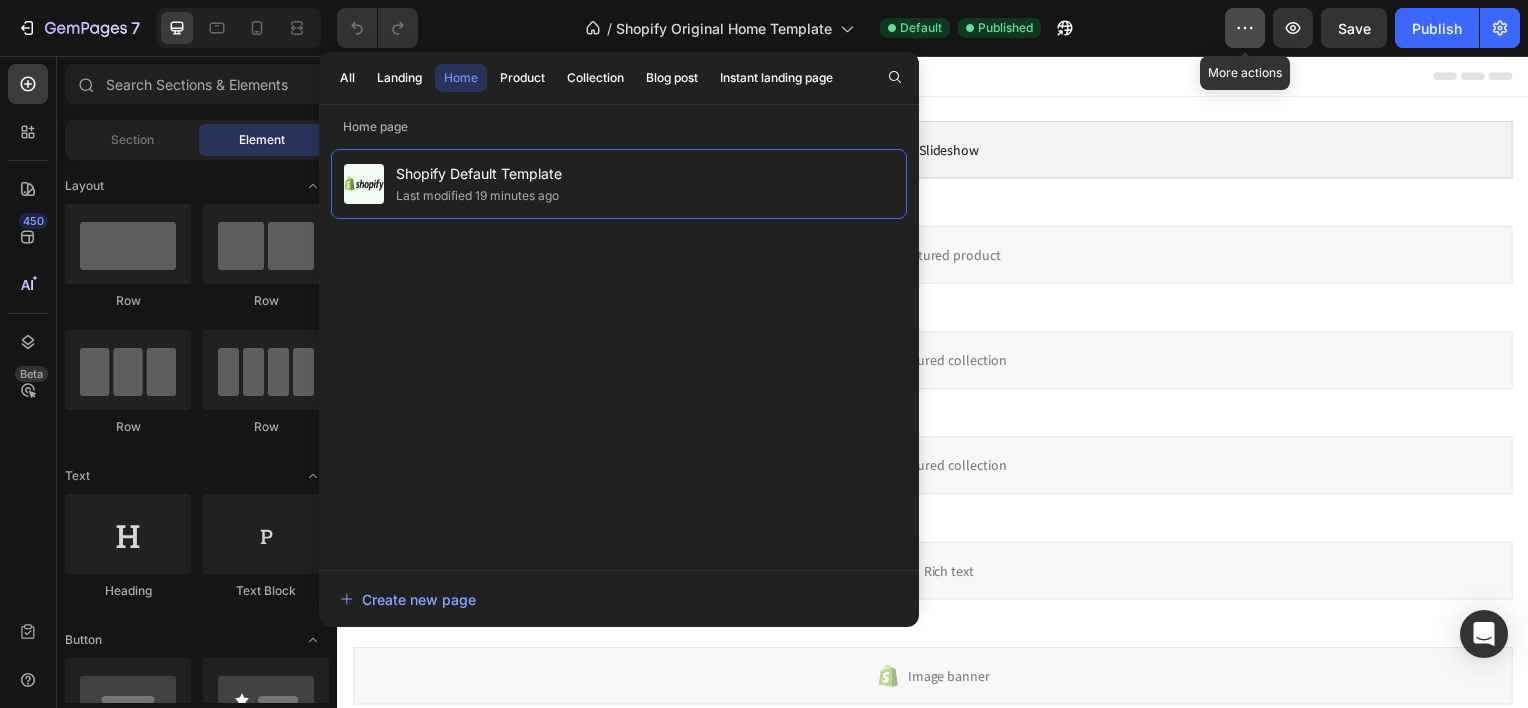 click 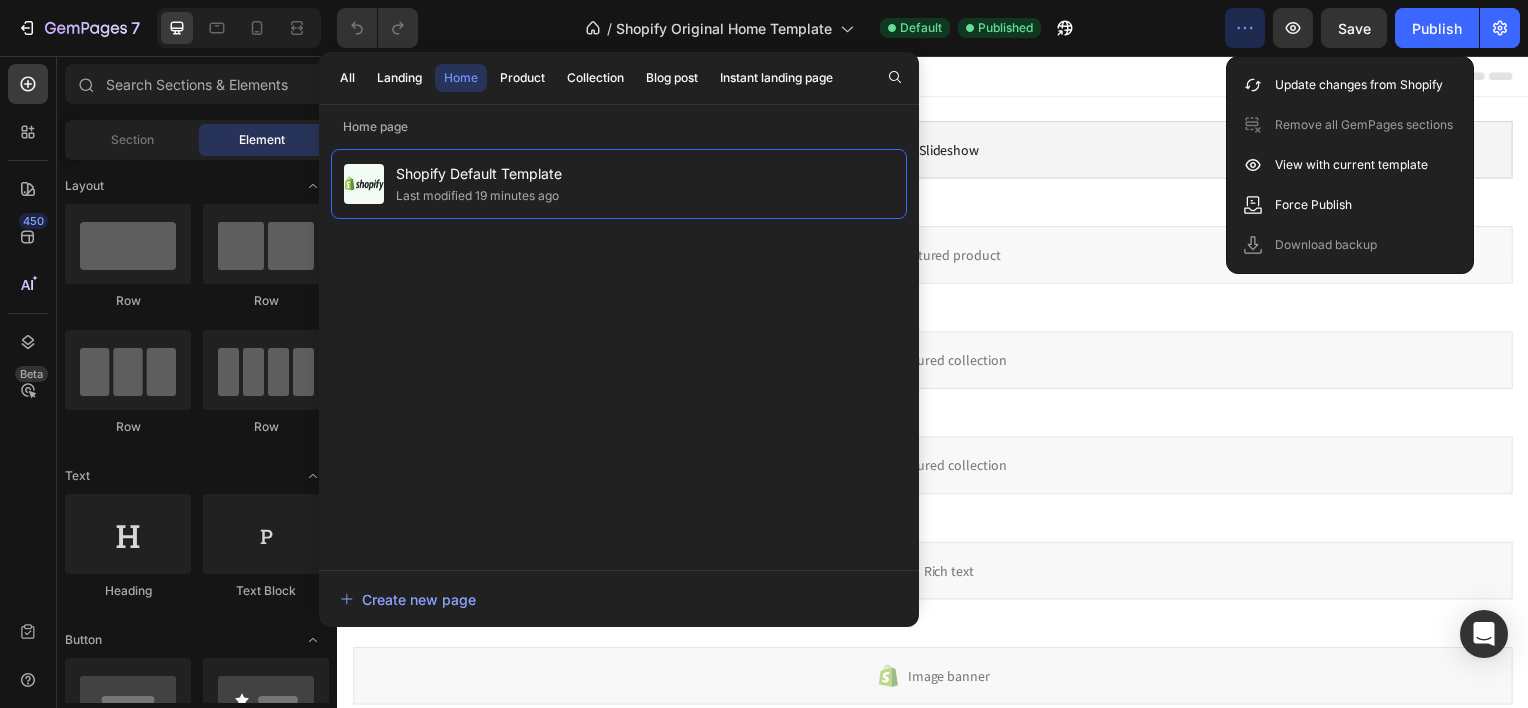 click at bounding box center [937, 76] 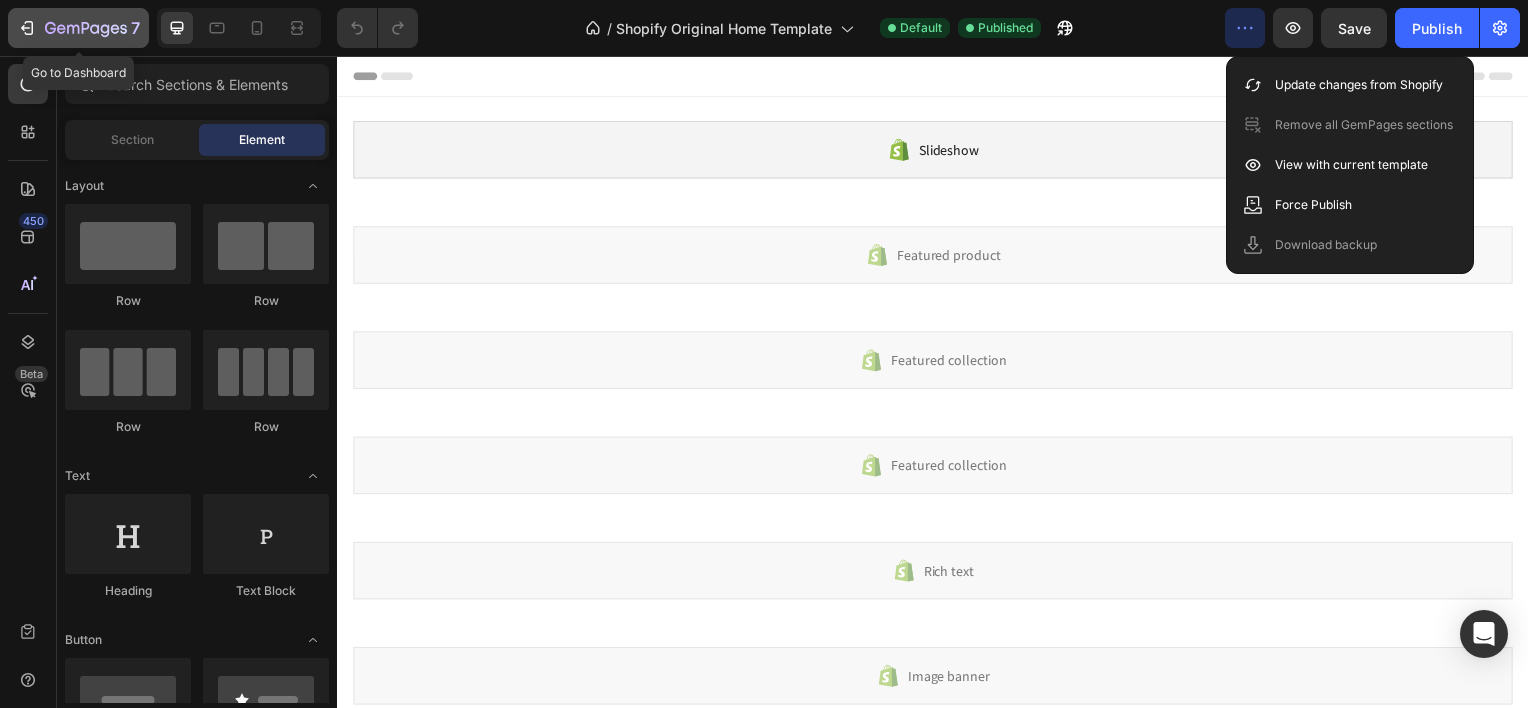 click 